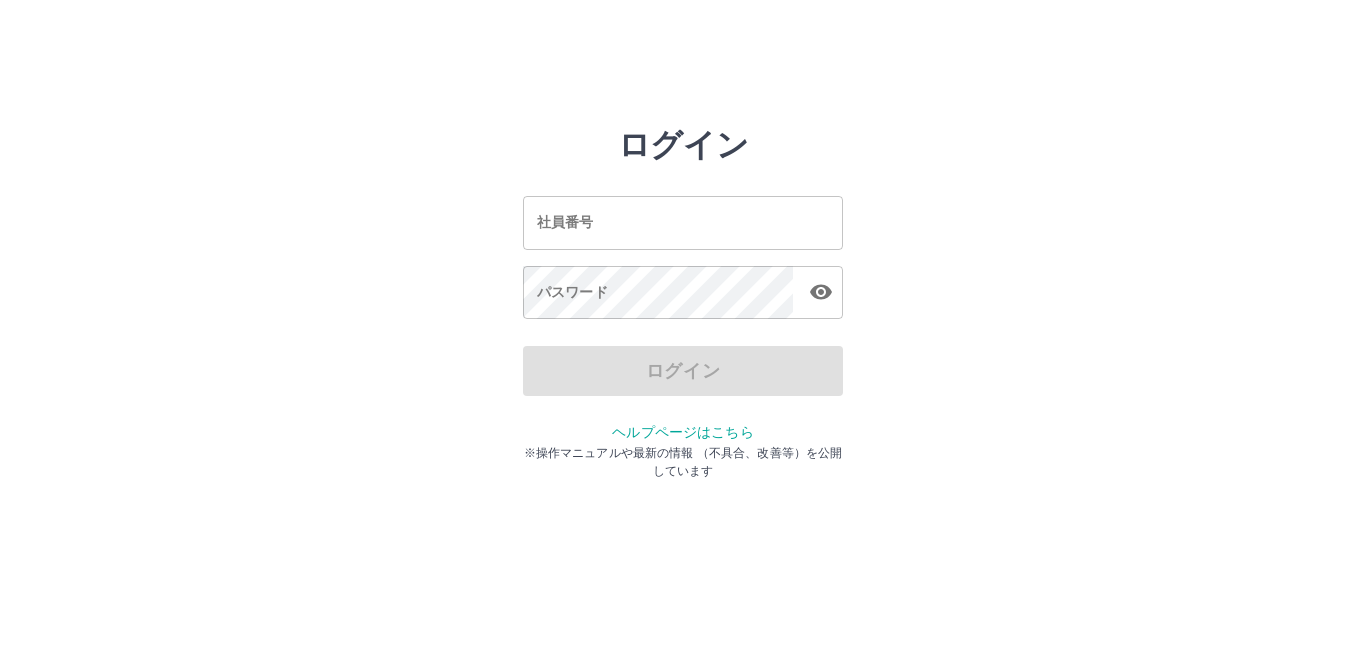 scroll, scrollTop: 0, scrollLeft: 0, axis: both 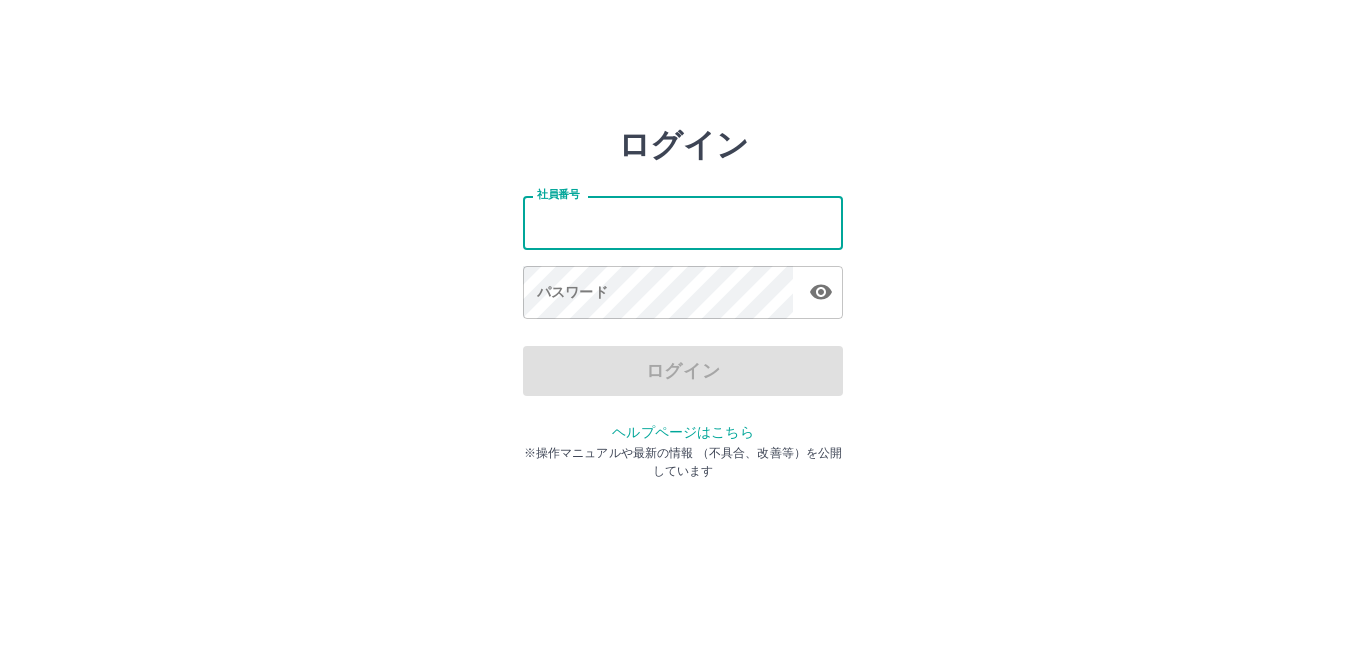 type on "*******" 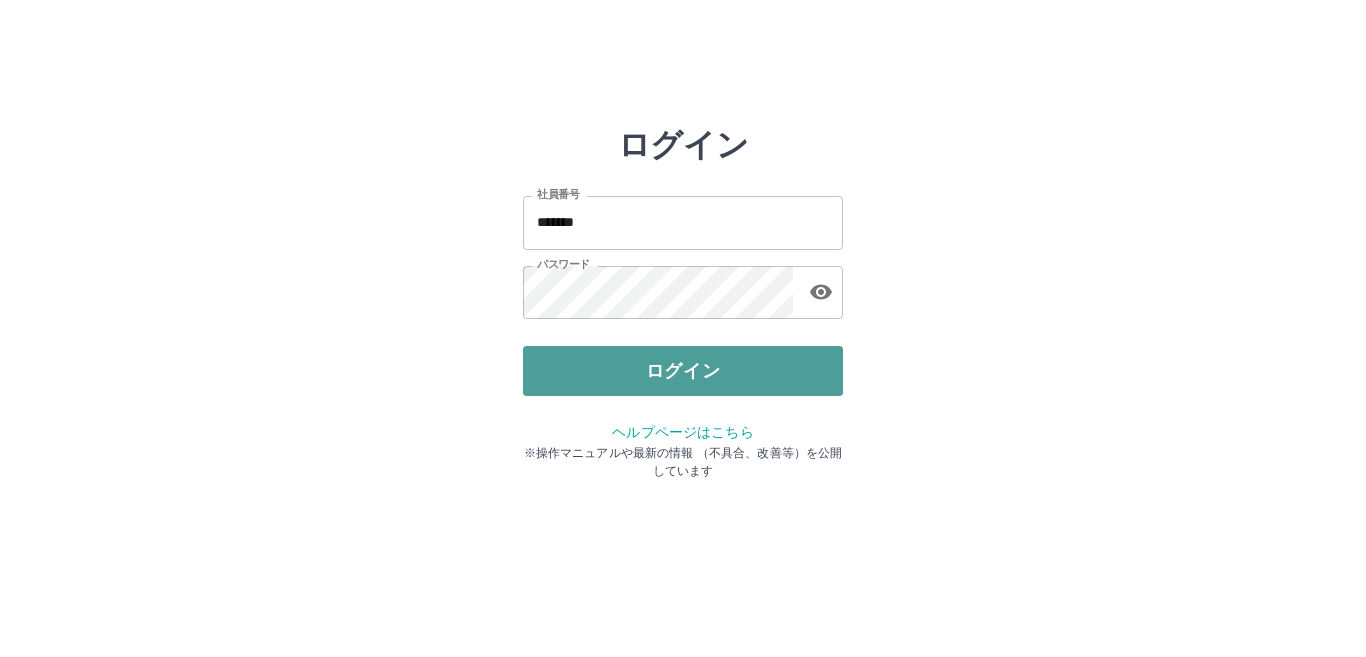 click on "ログイン" at bounding box center (683, 371) 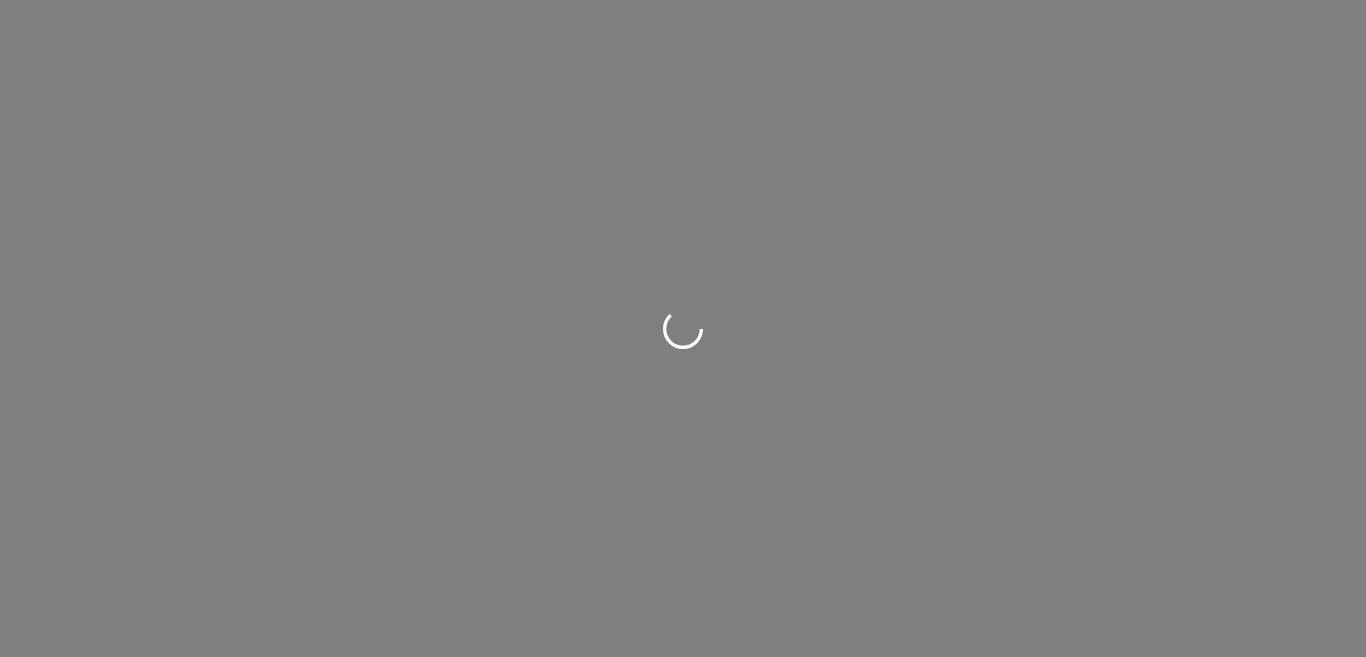 scroll, scrollTop: 0, scrollLeft: 0, axis: both 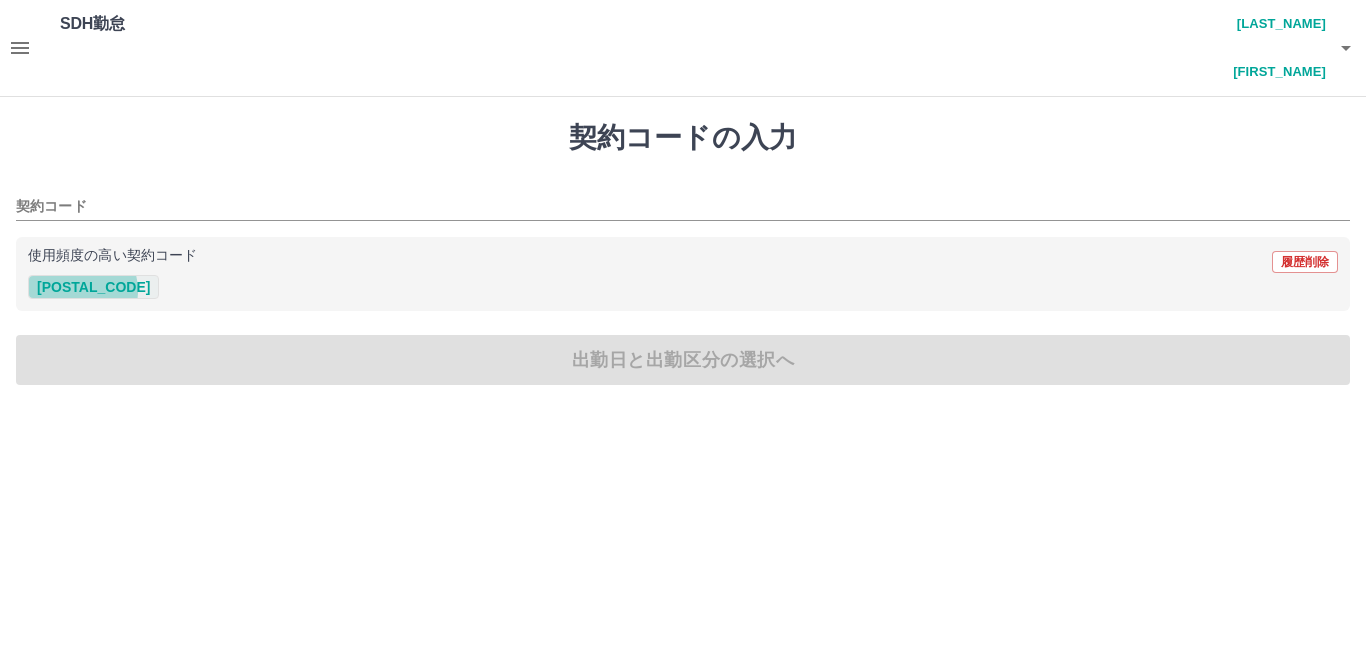 click on "42031001" at bounding box center [93, 287] 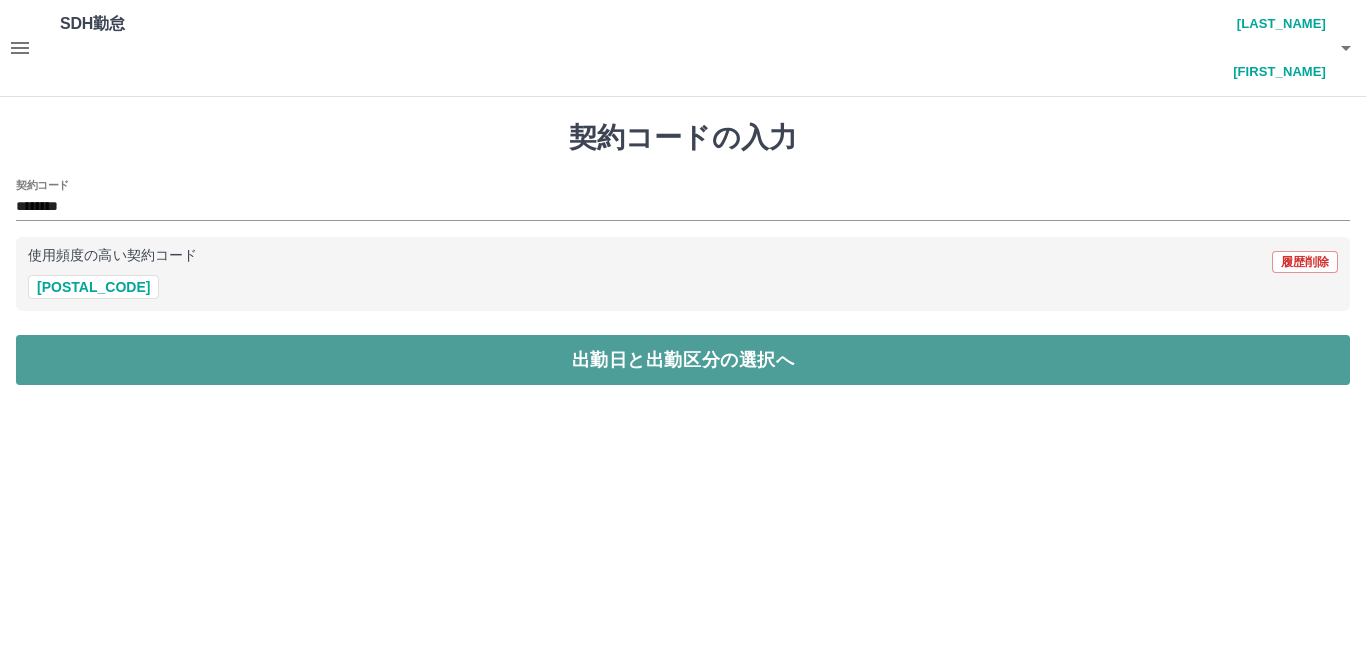 click on "出勤日と出勤区分の選択へ" at bounding box center (683, 360) 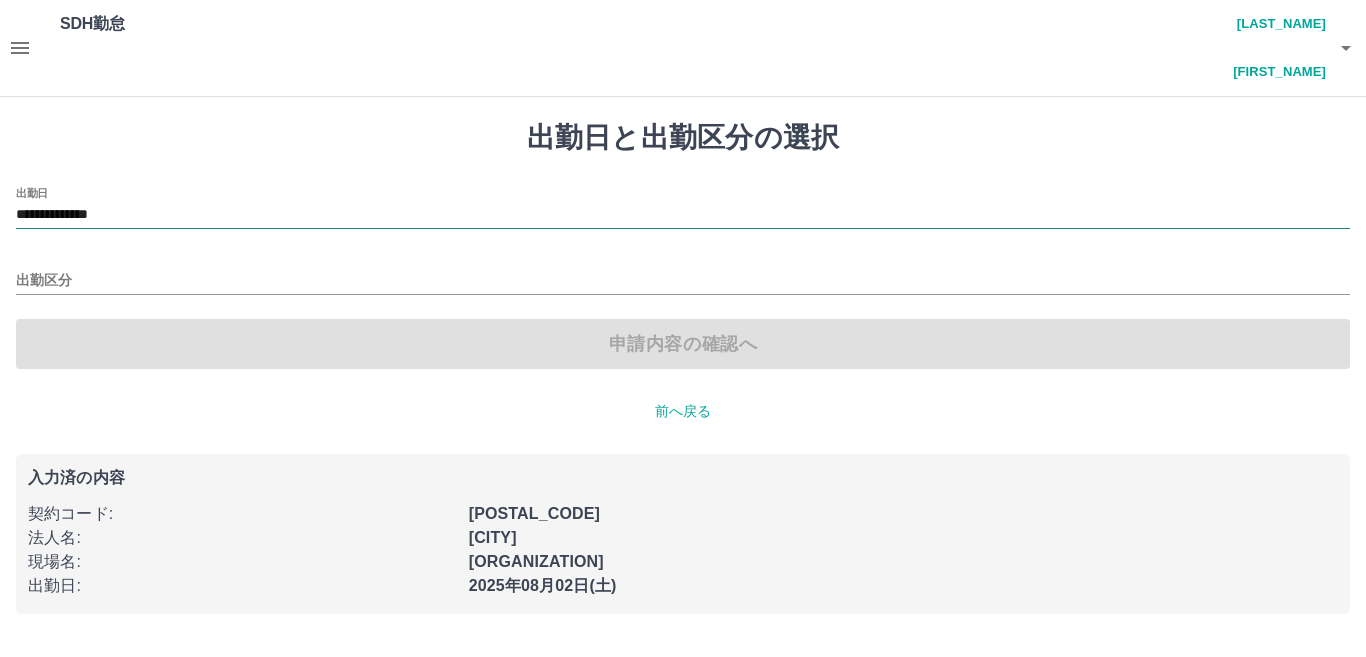 click on "**********" at bounding box center [683, 215] 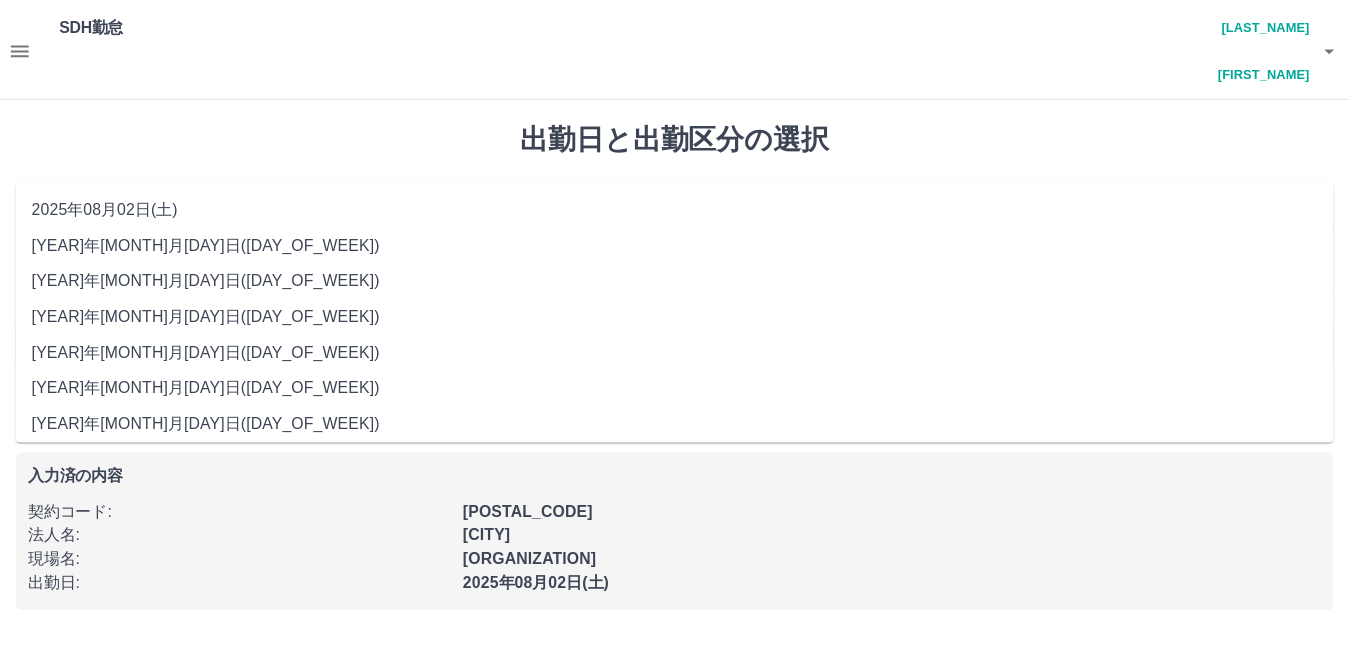 scroll, scrollTop: 0, scrollLeft: 0, axis: both 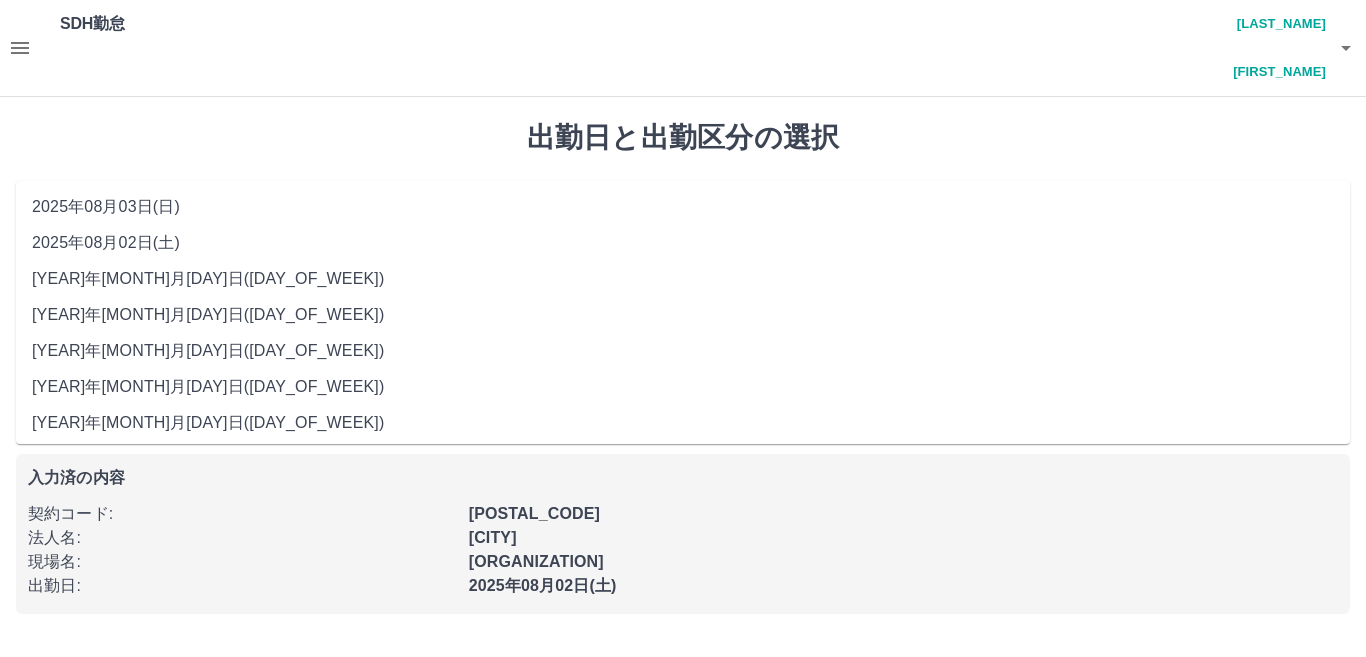 click on "**********" at bounding box center (683, 215) 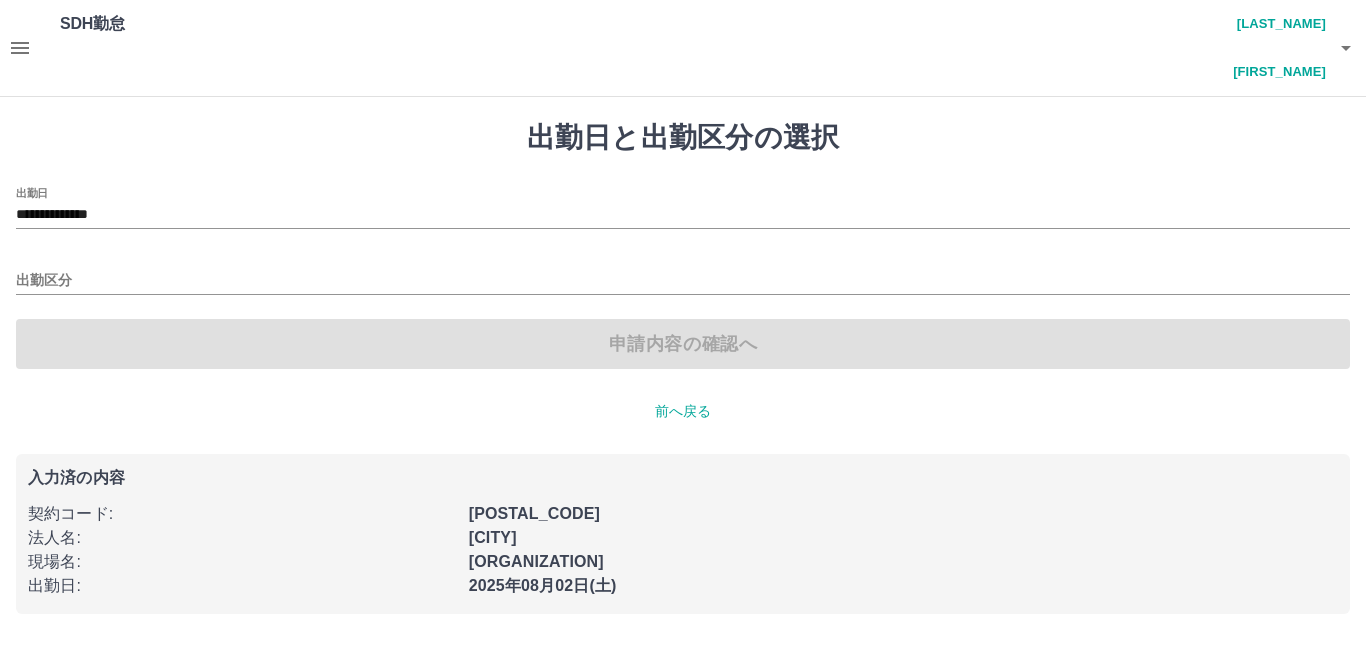 click on "2025年08月02日(土)" at bounding box center (897, 580) 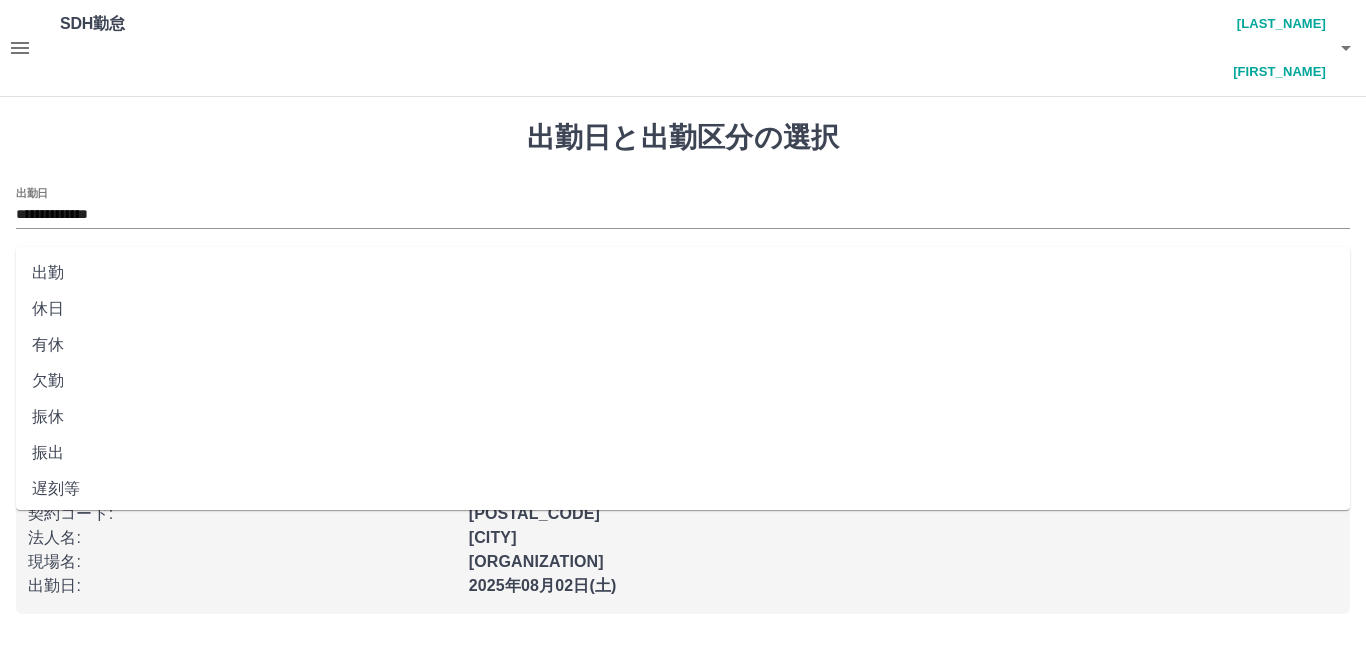click on "出勤区分" at bounding box center [683, 281] 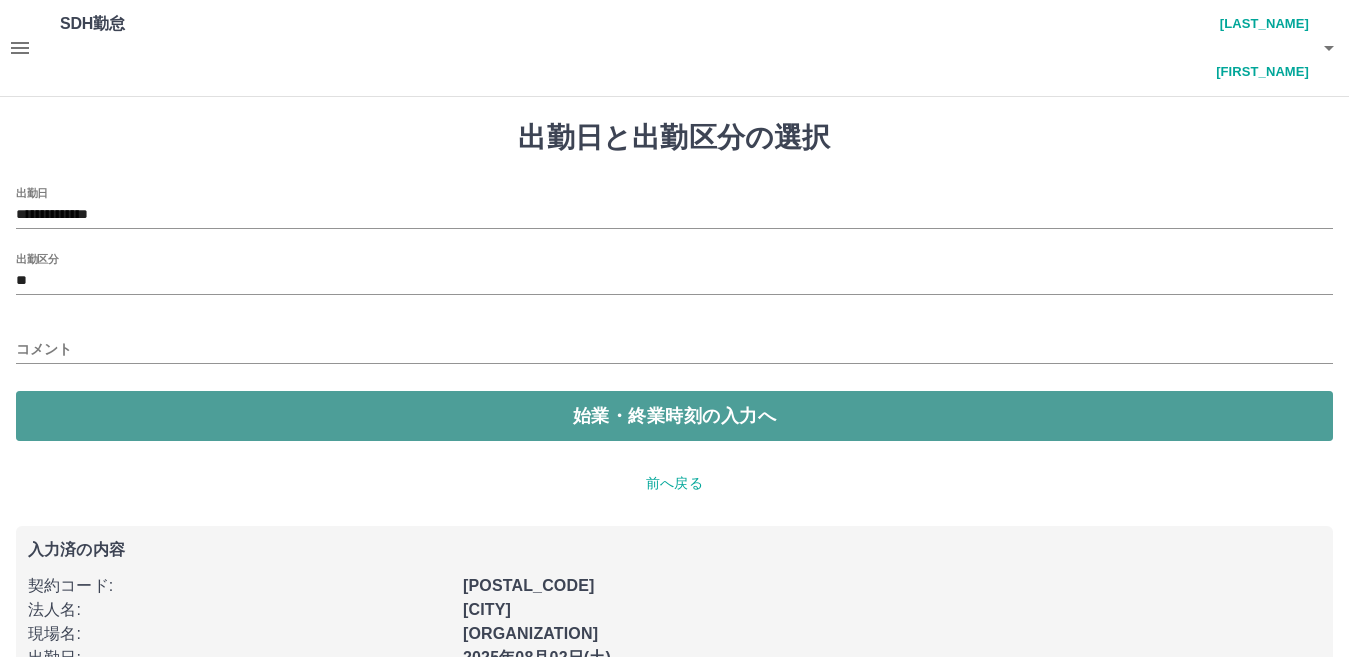 click on "始業・終業時刻の入力へ" at bounding box center (674, 416) 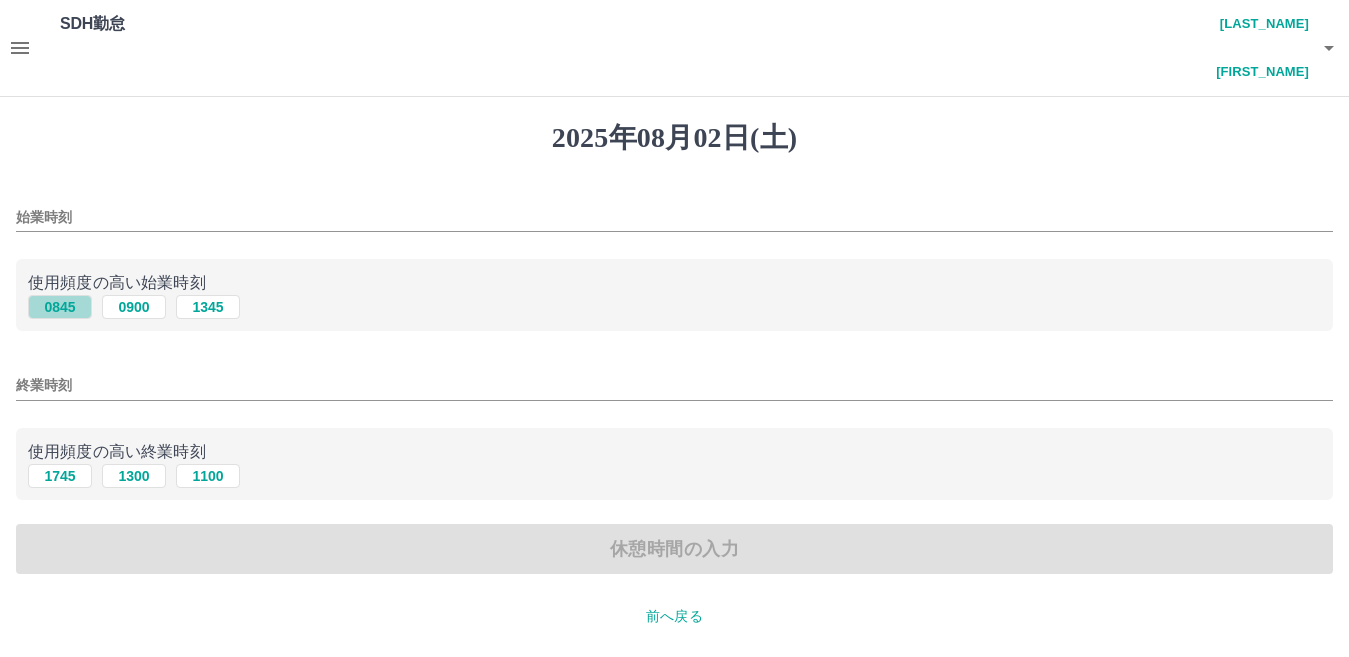 click on "0845" at bounding box center [60, 307] 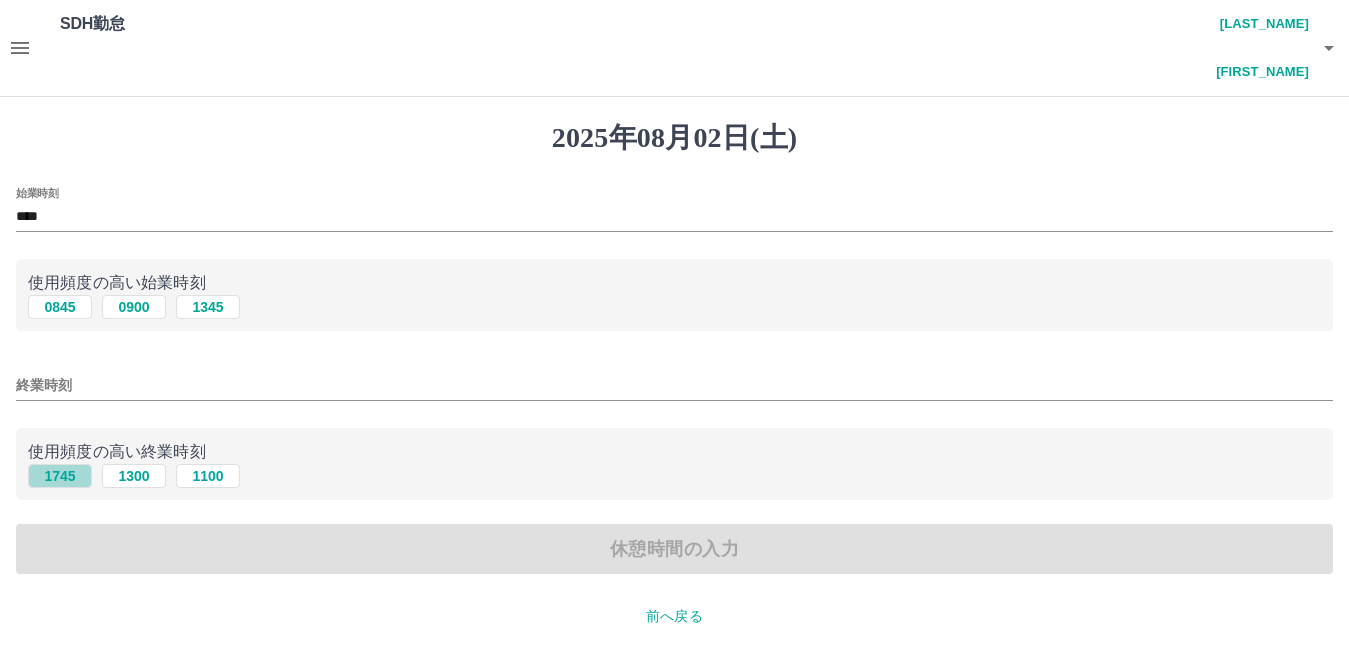 click on "1745" at bounding box center [60, 476] 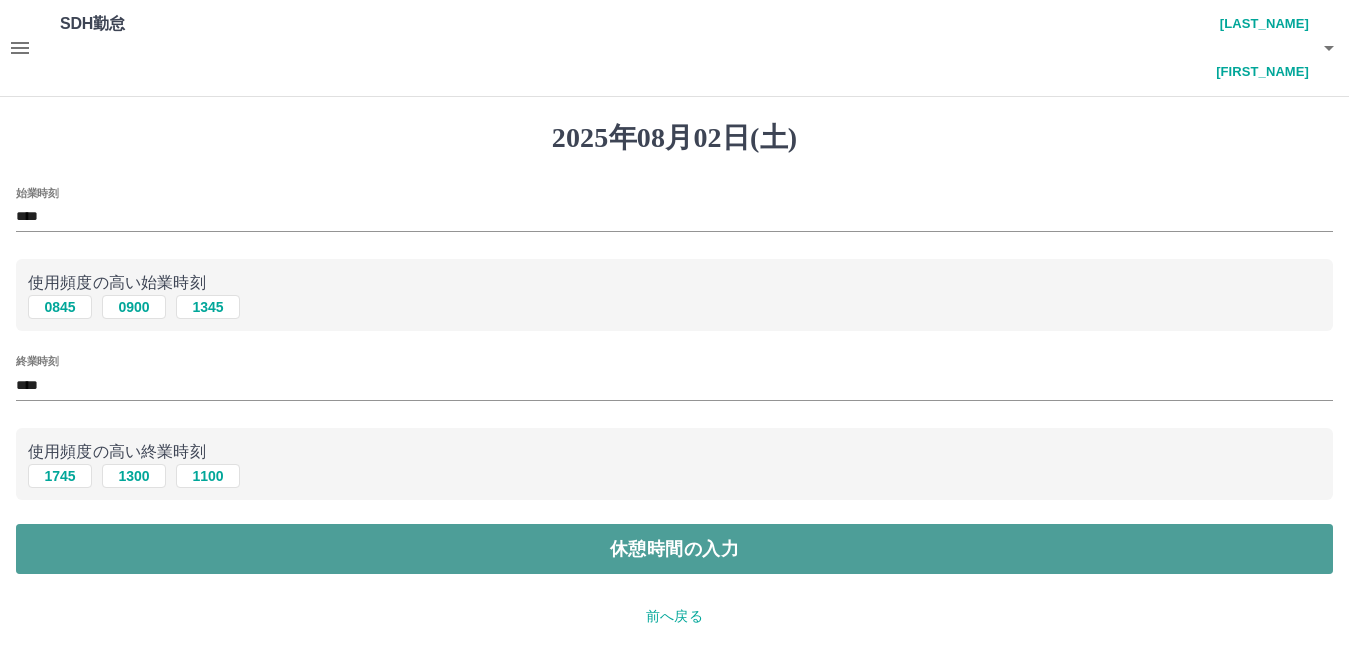 click on "休憩時間の入力" at bounding box center (674, 549) 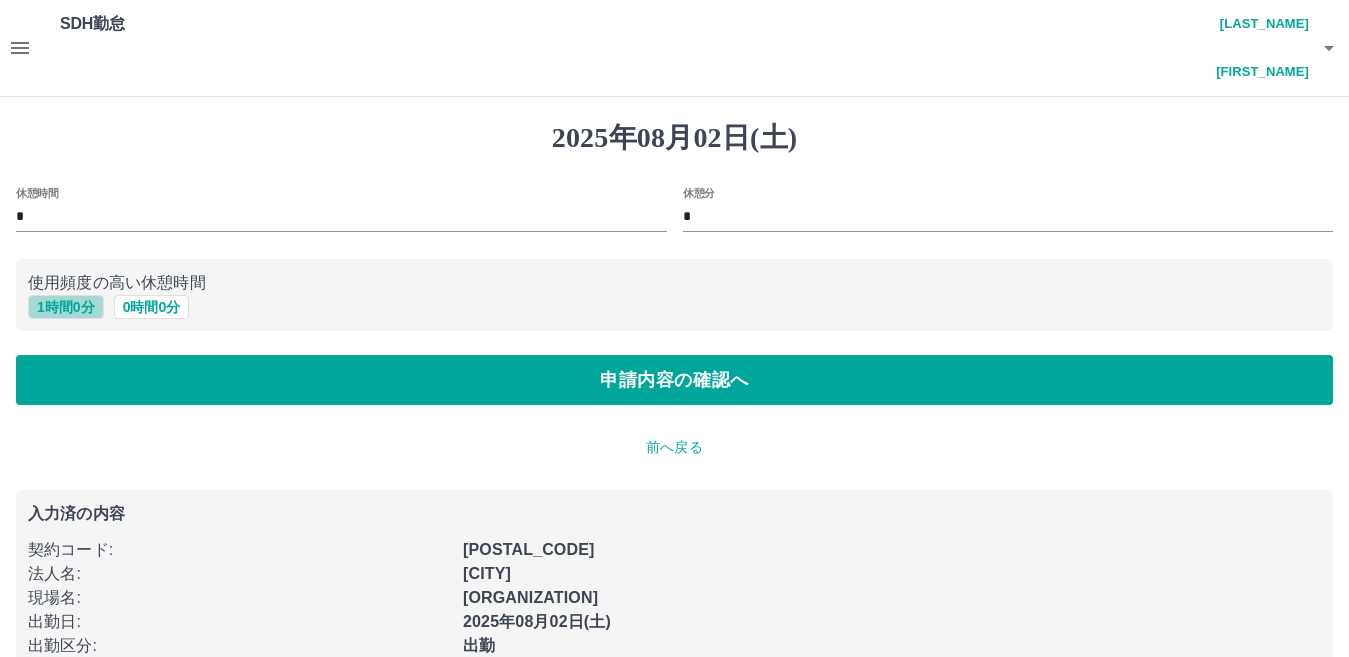 click on "1 時間 0 分" at bounding box center [66, 307] 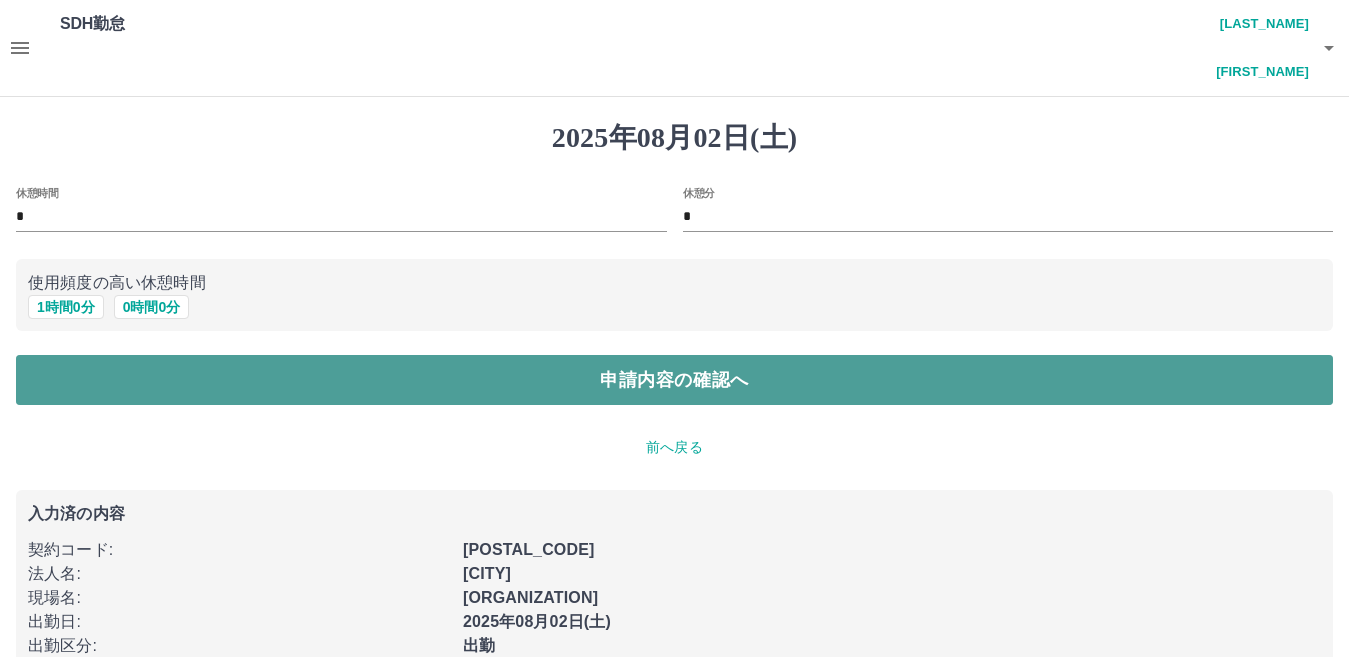 click on "申請内容の確認へ" at bounding box center (674, 380) 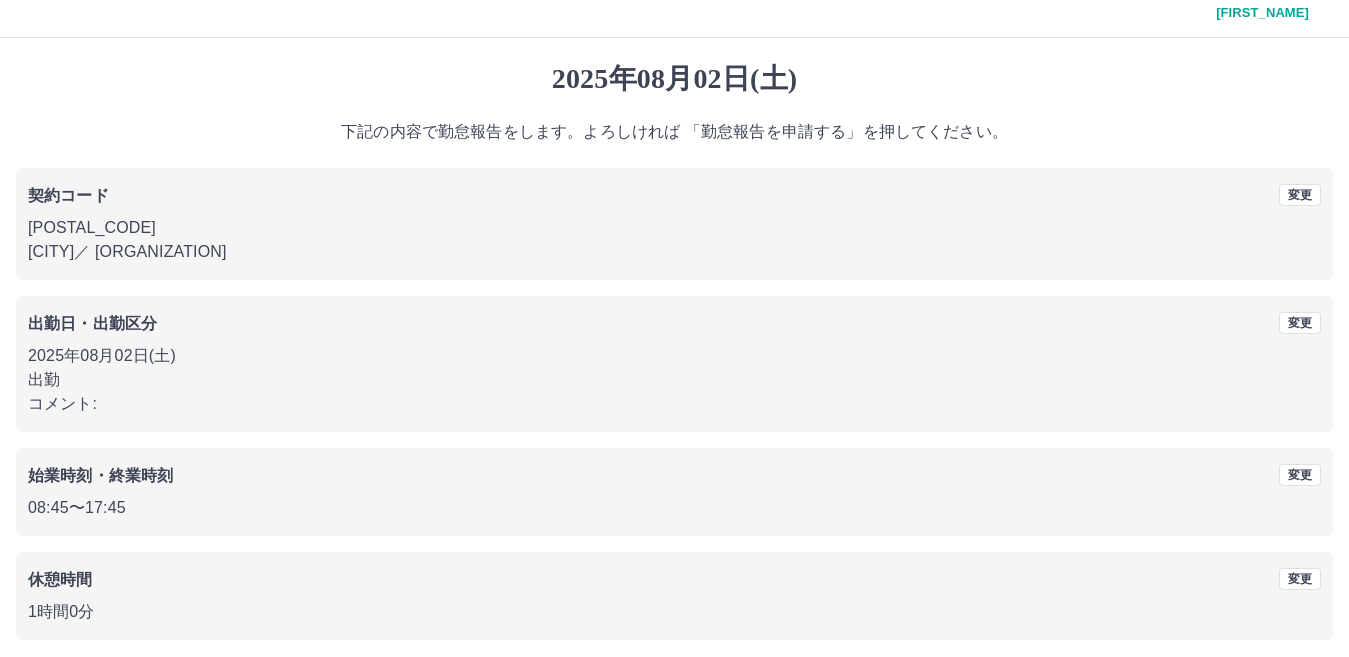 scroll, scrollTop: 92, scrollLeft: 0, axis: vertical 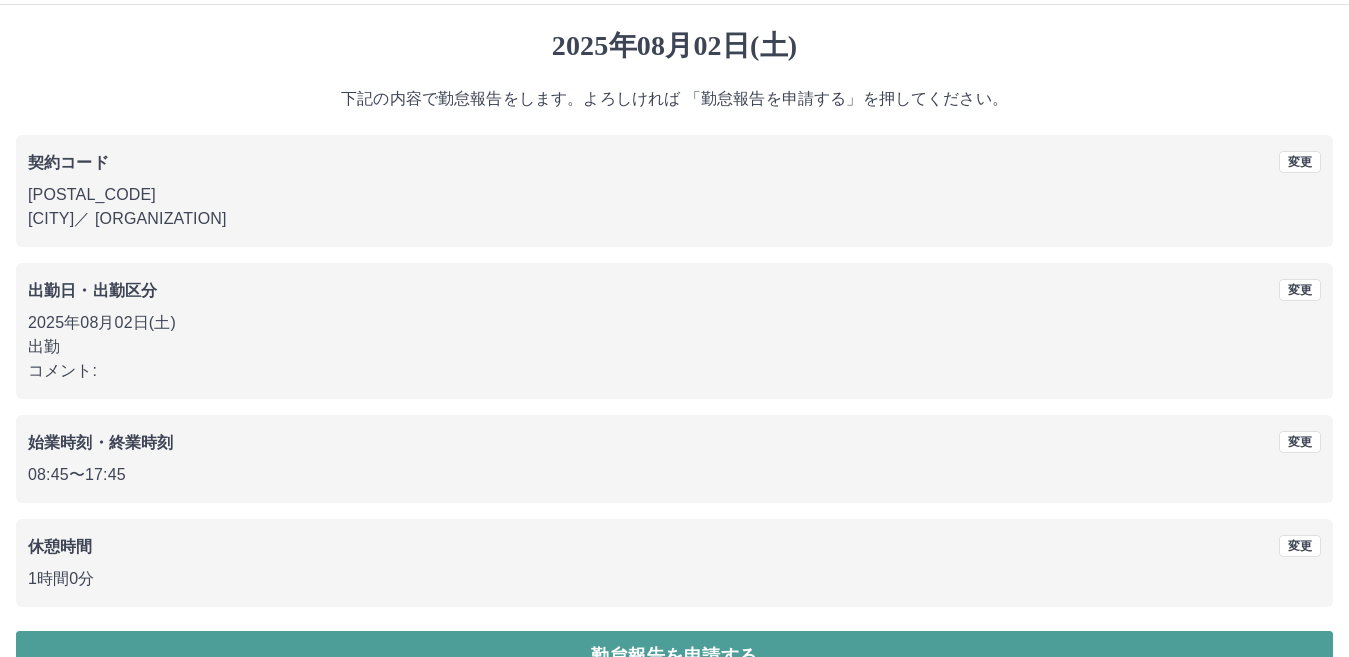click on "勤怠報告を申請する" at bounding box center [674, 656] 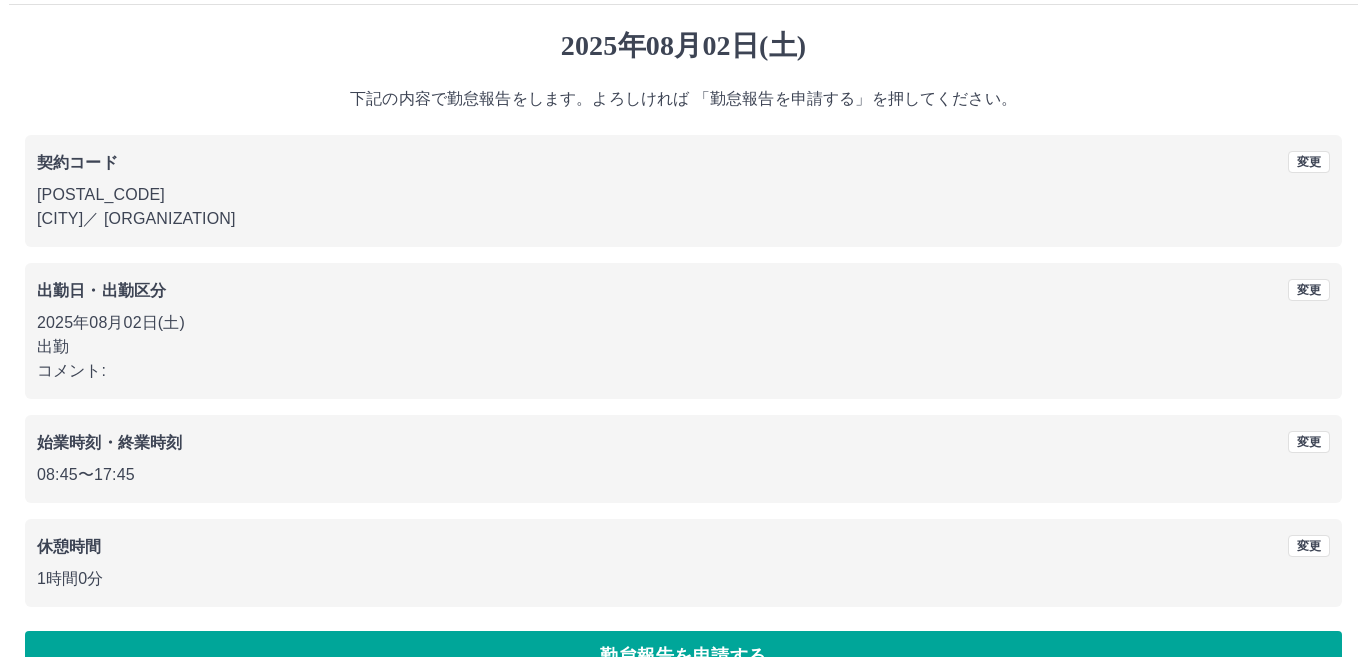 scroll, scrollTop: 0, scrollLeft: 0, axis: both 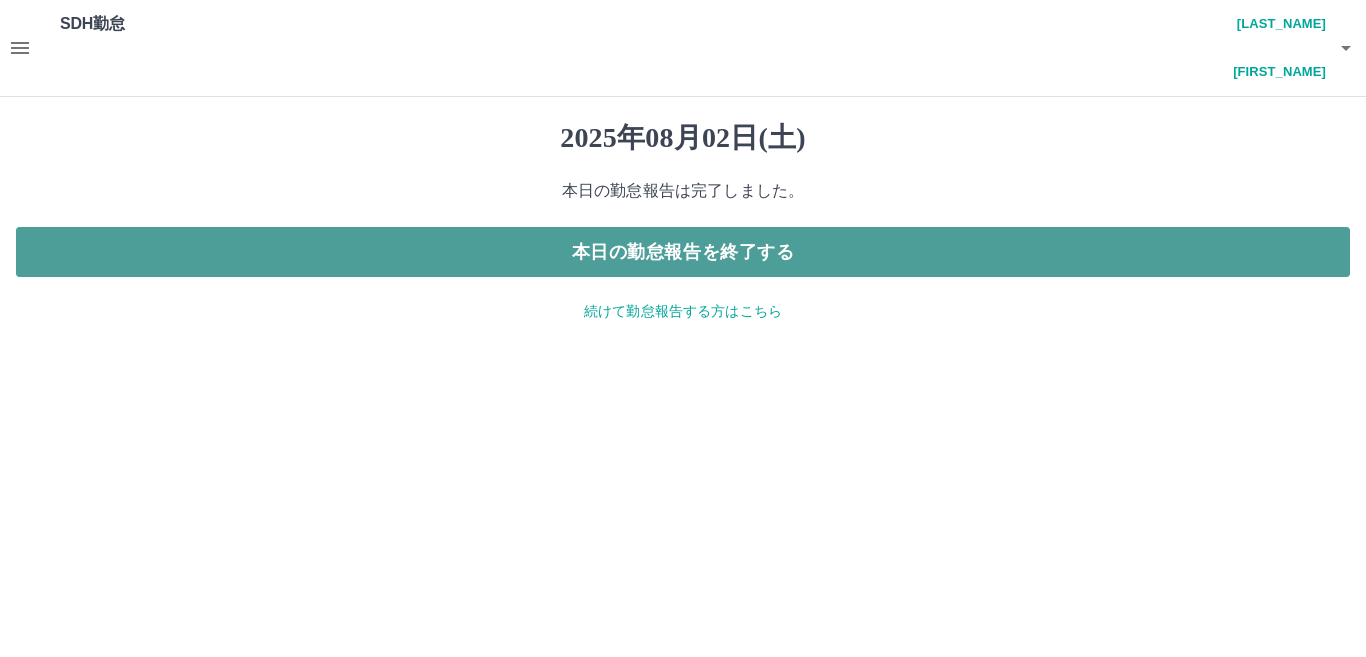 click on "本日の勤怠報告を終了する" at bounding box center (683, 252) 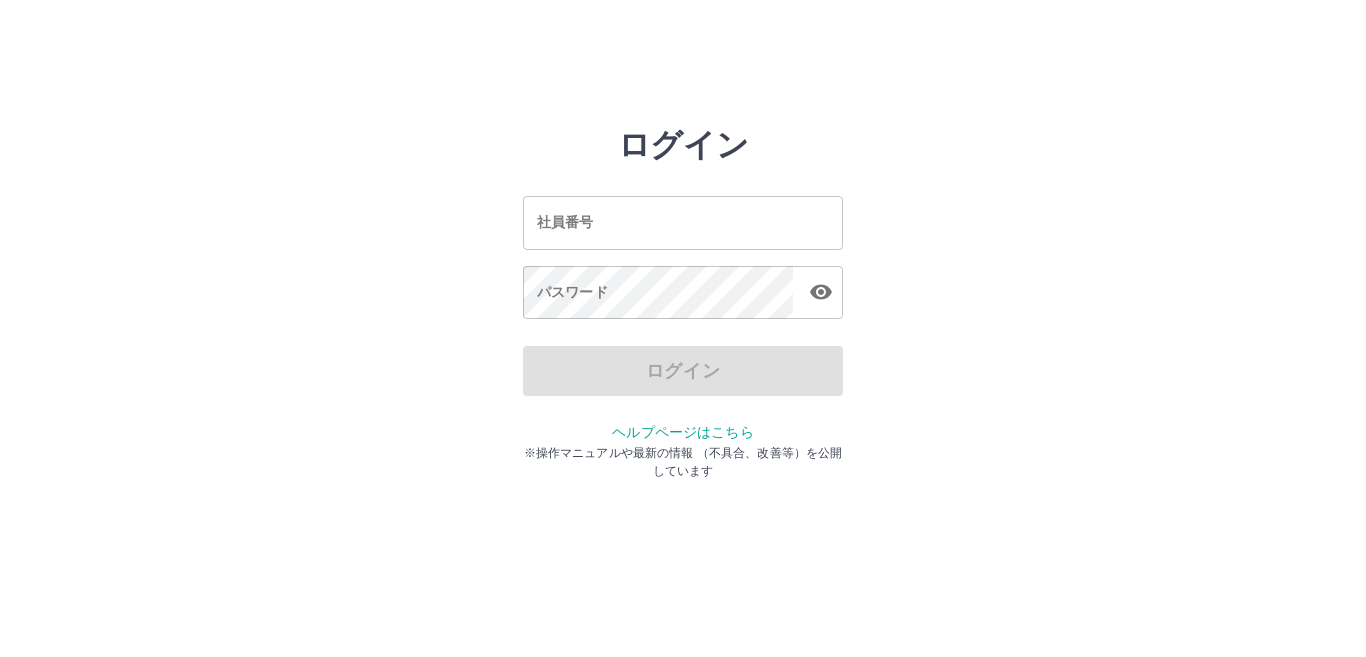 scroll, scrollTop: 0, scrollLeft: 0, axis: both 